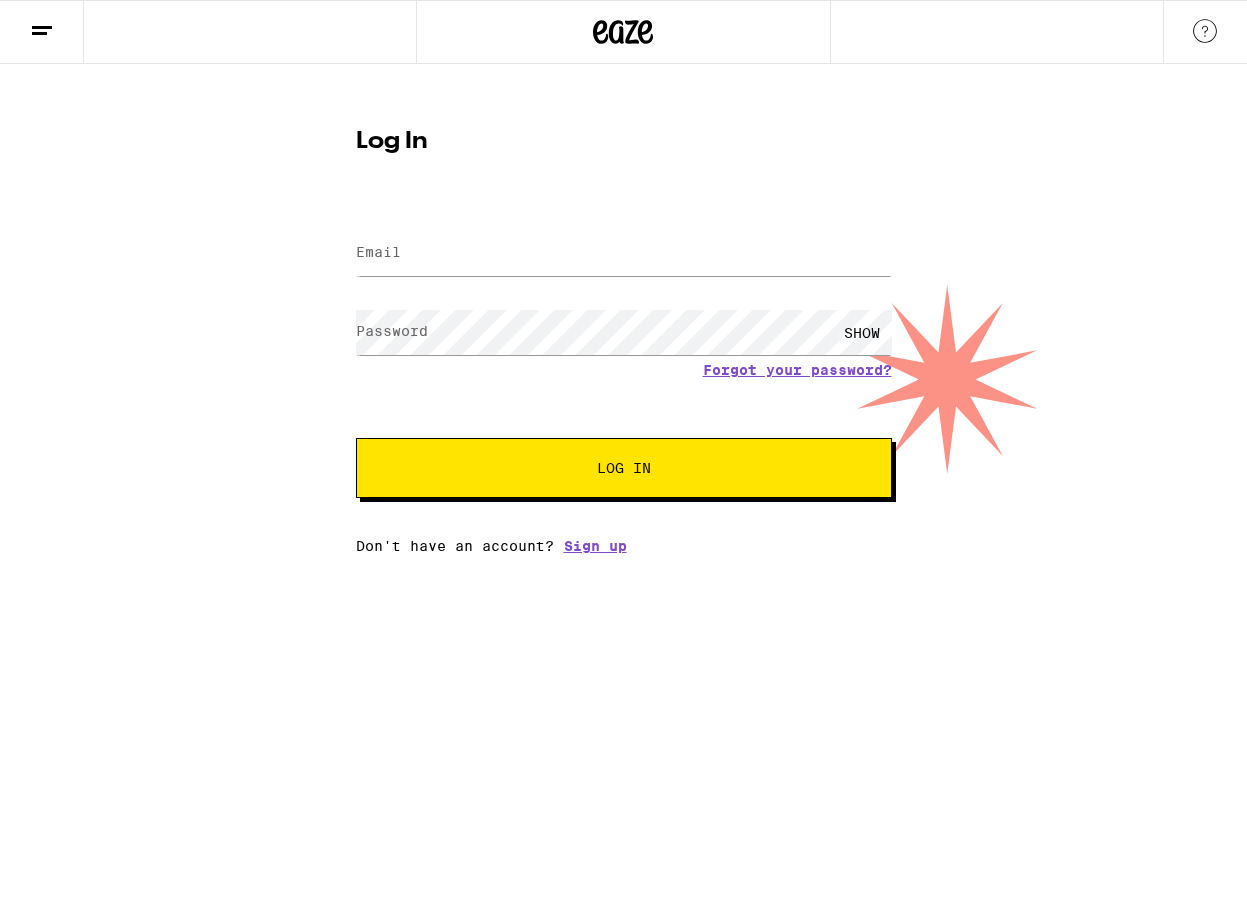 scroll, scrollTop: 0, scrollLeft: 0, axis: both 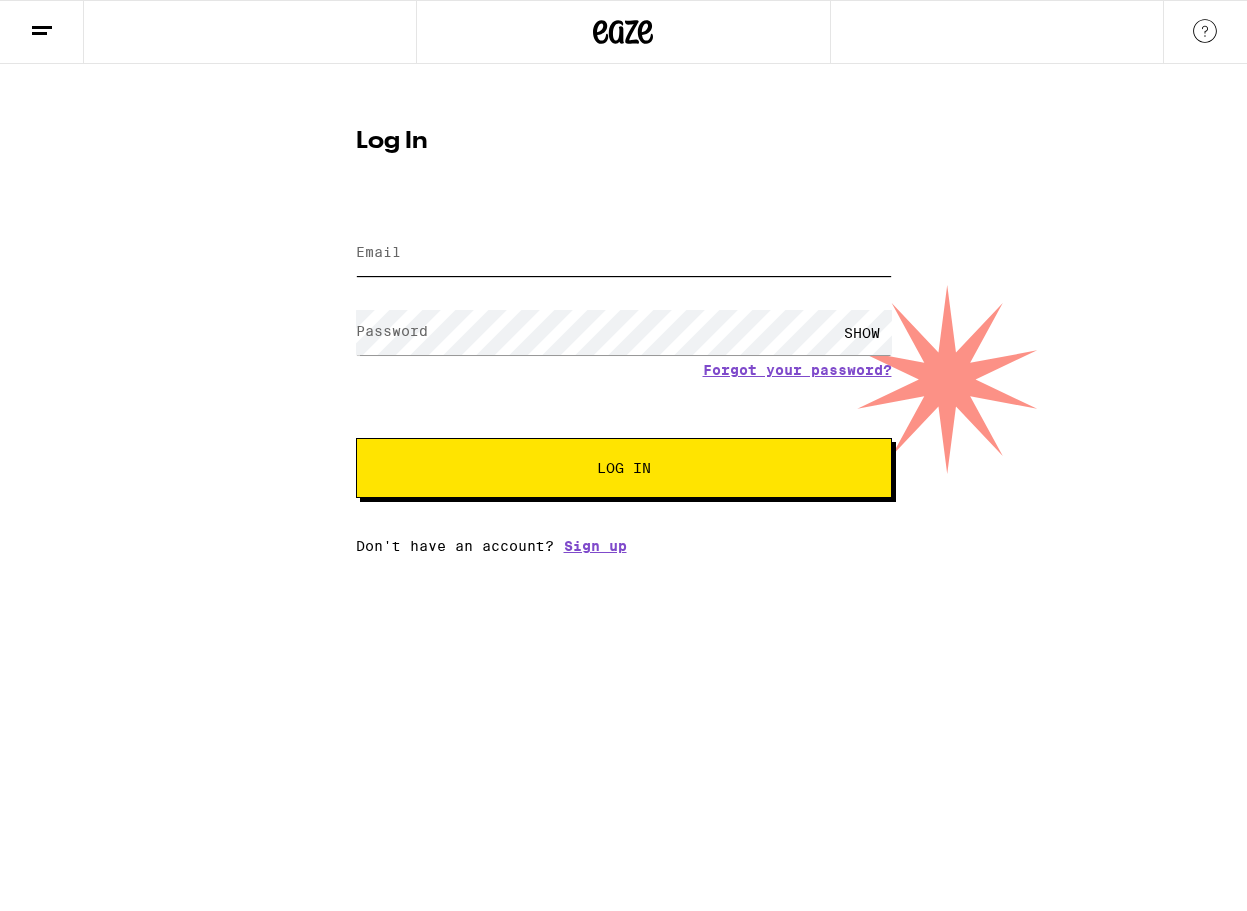 type on "[EMAIL]" 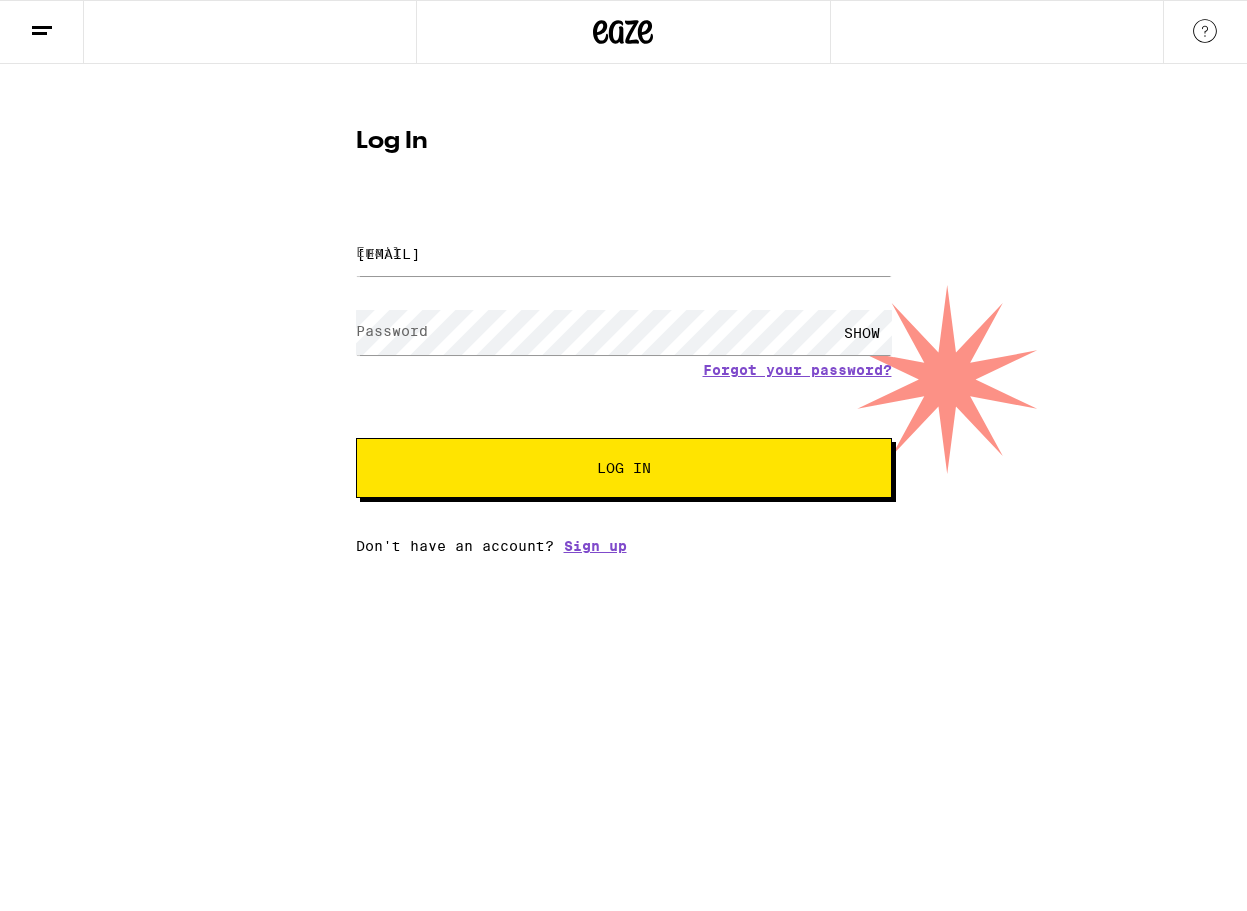 click on "Log In" at bounding box center (624, 468) 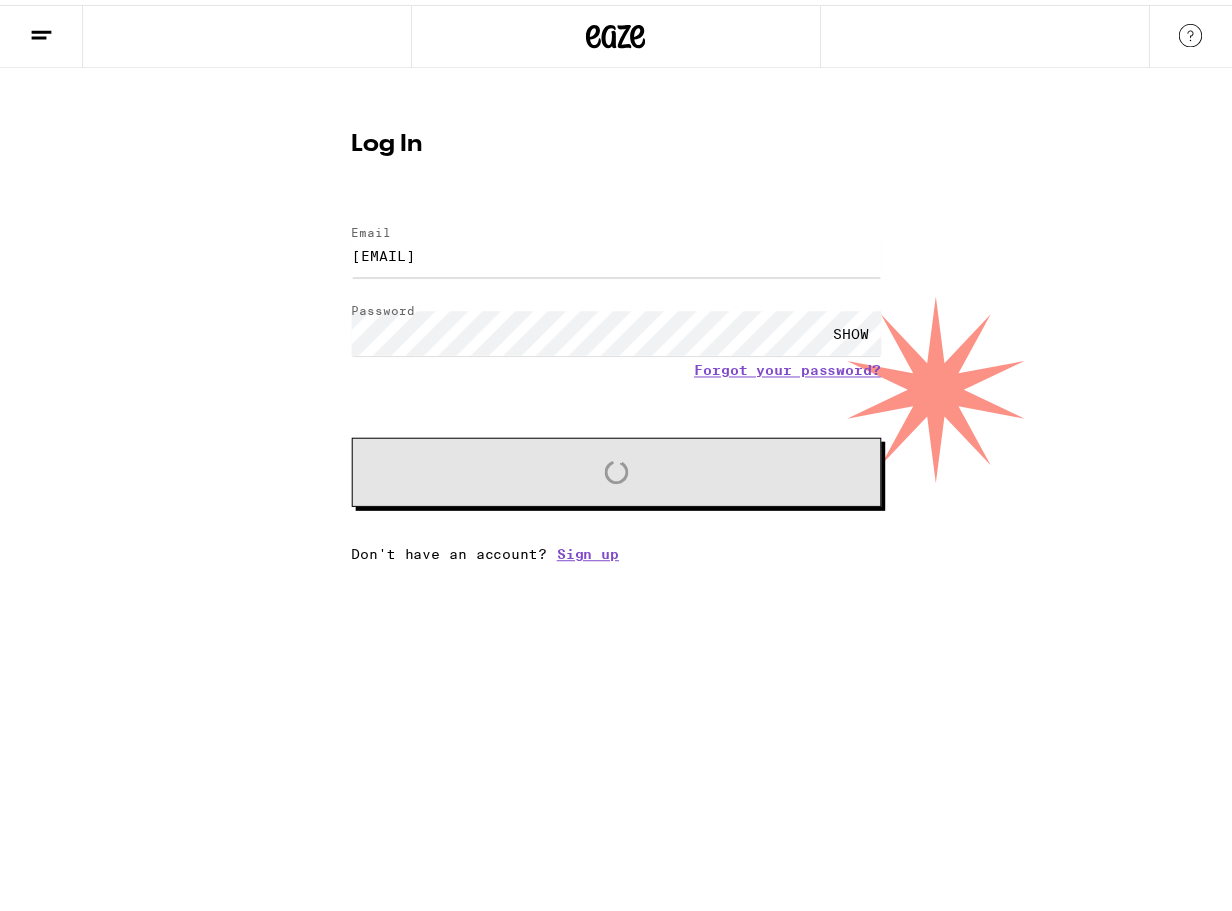 scroll, scrollTop: 0, scrollLeft: 0, axis: both 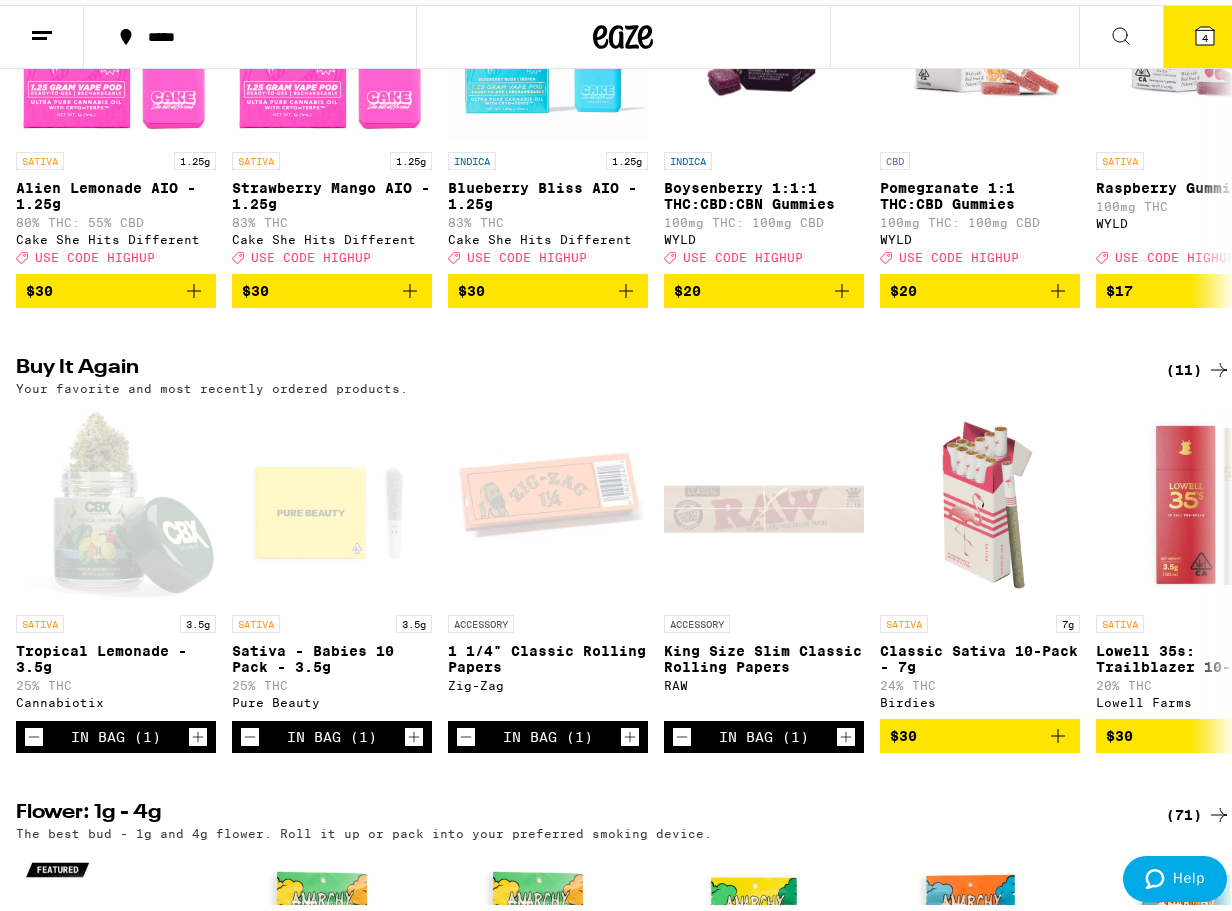 click 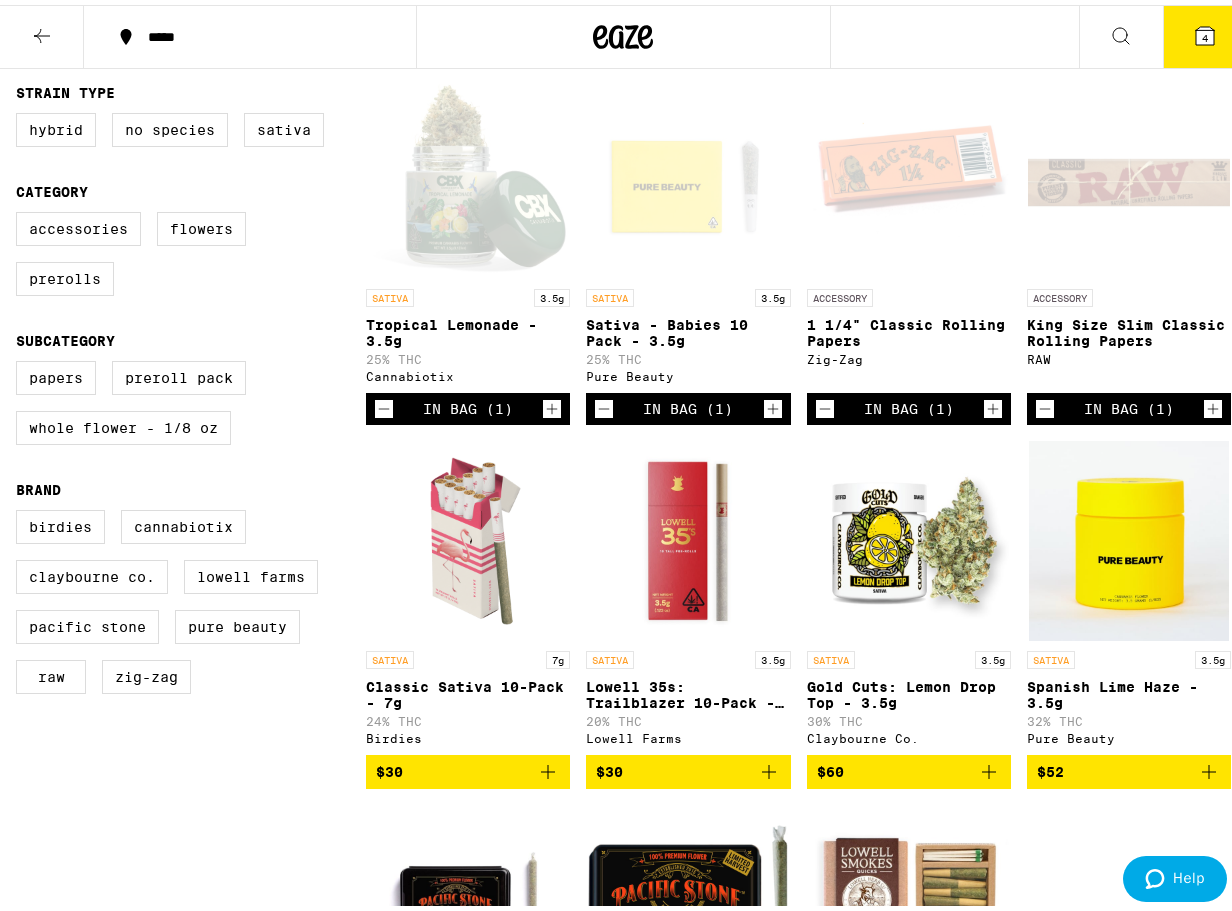 scroll, scrollTop: 300, scrollLeft: 0, axis: vertical 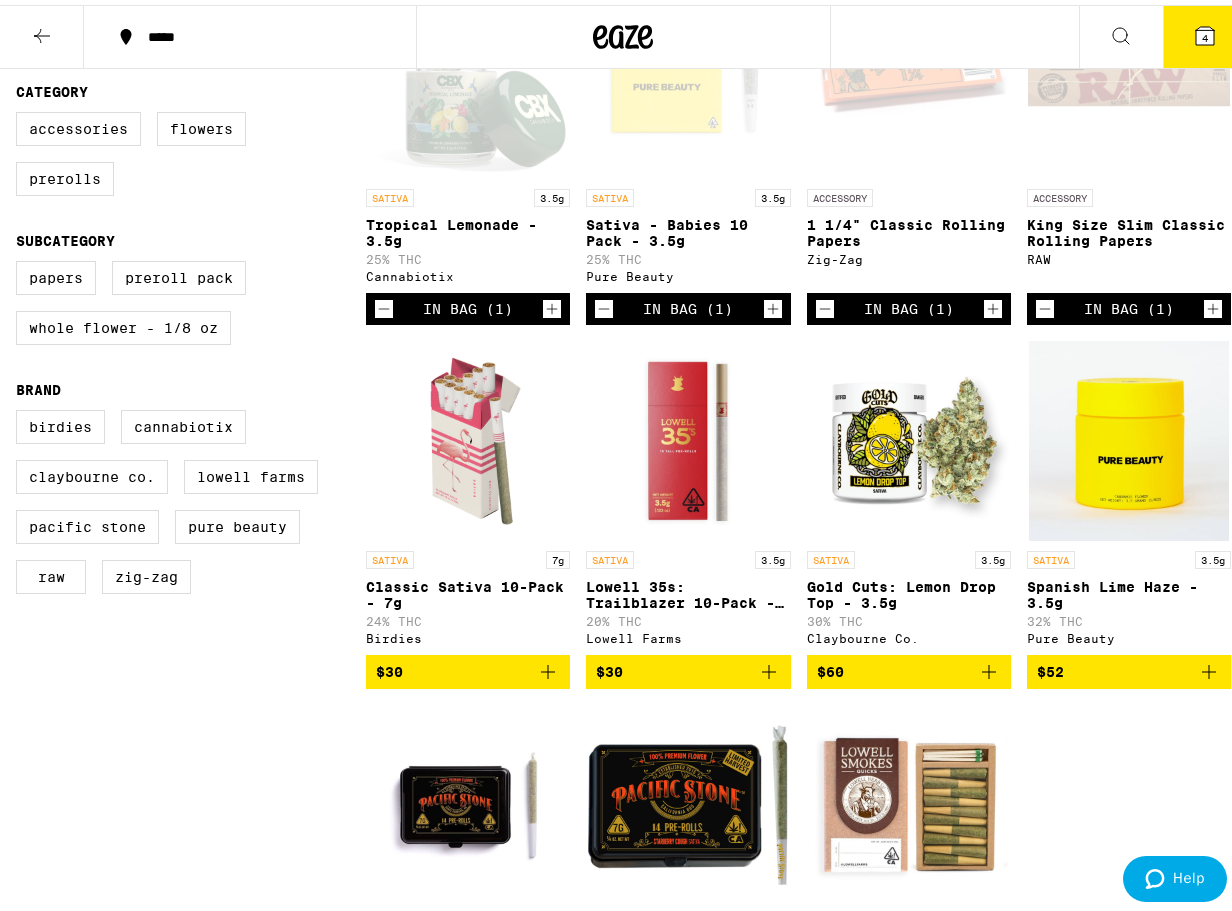 click on "$30" at bounding box center [468, 667] 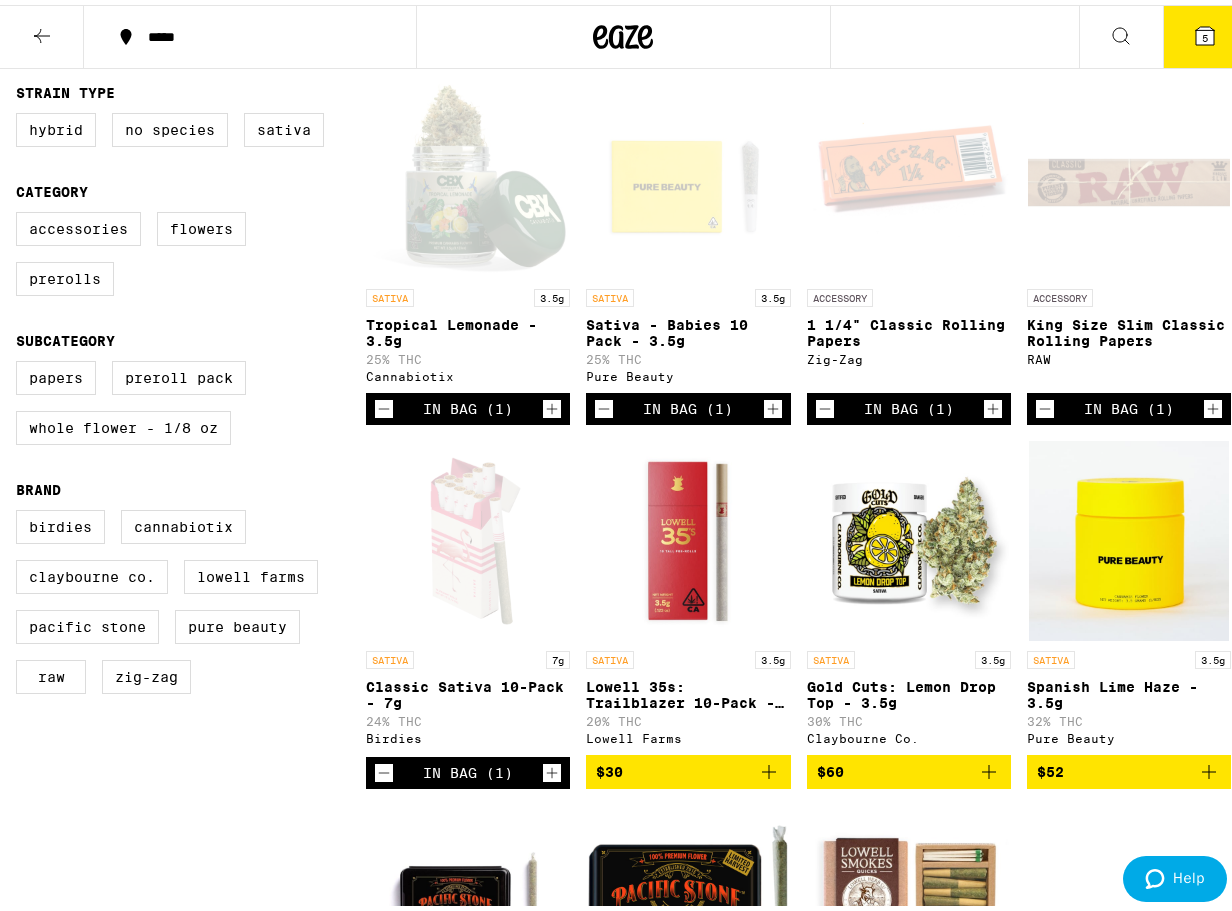 scroll, scrollTop: 400, scrollLeft: 0, axis: vertical 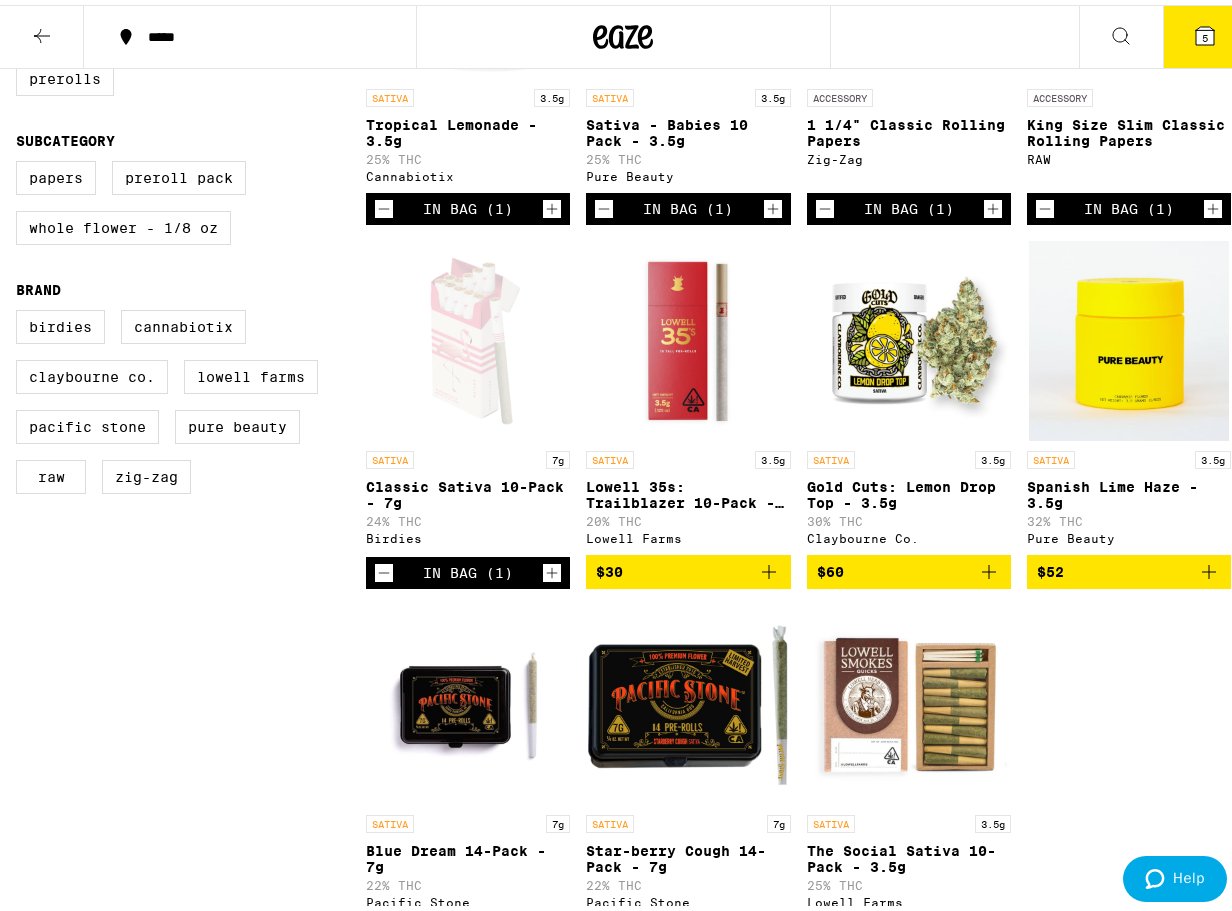 click on "$60" at bounding box center [909, 567] 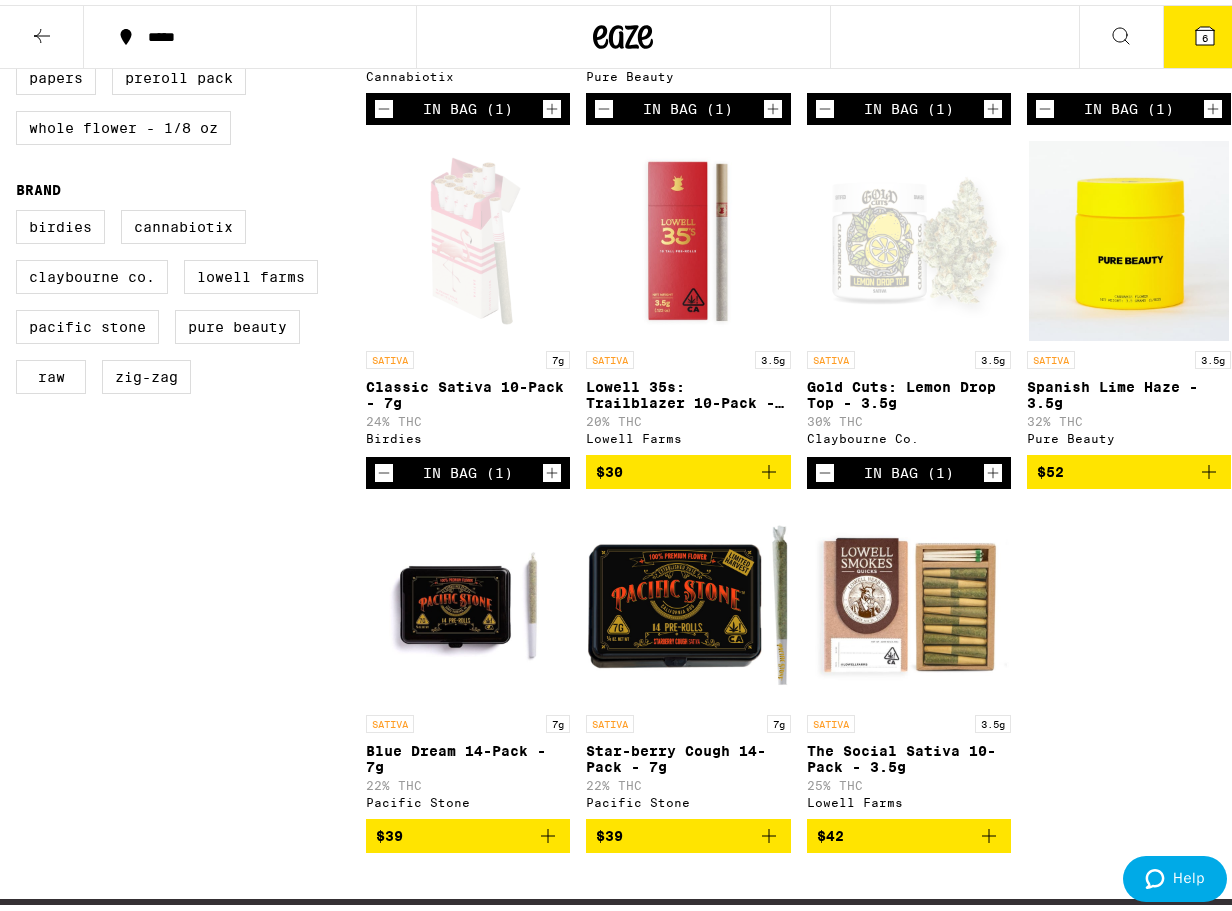 scroll, scrollTop: 600, scrollLeft: 0, axis: vertical 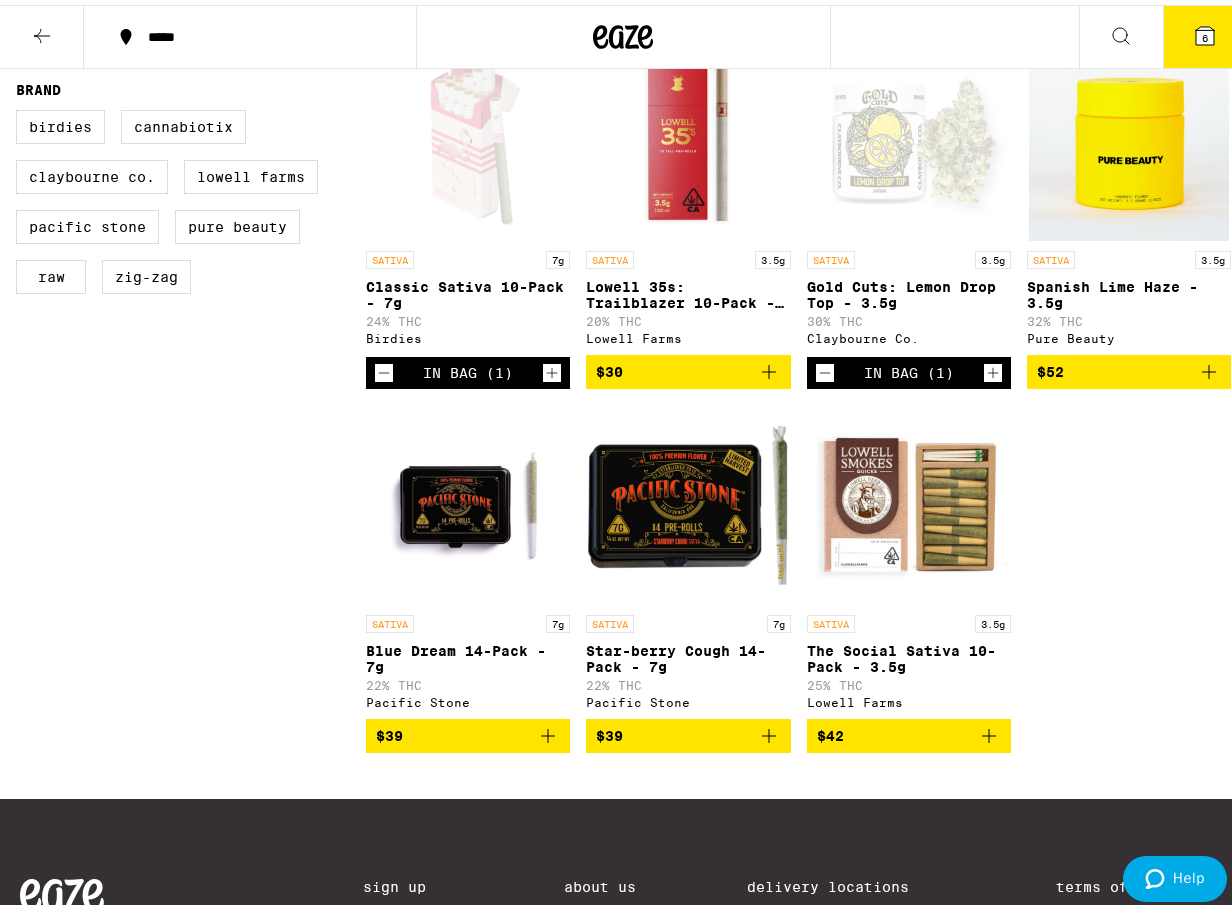 click on "$42" at bounding box center [909, 731] 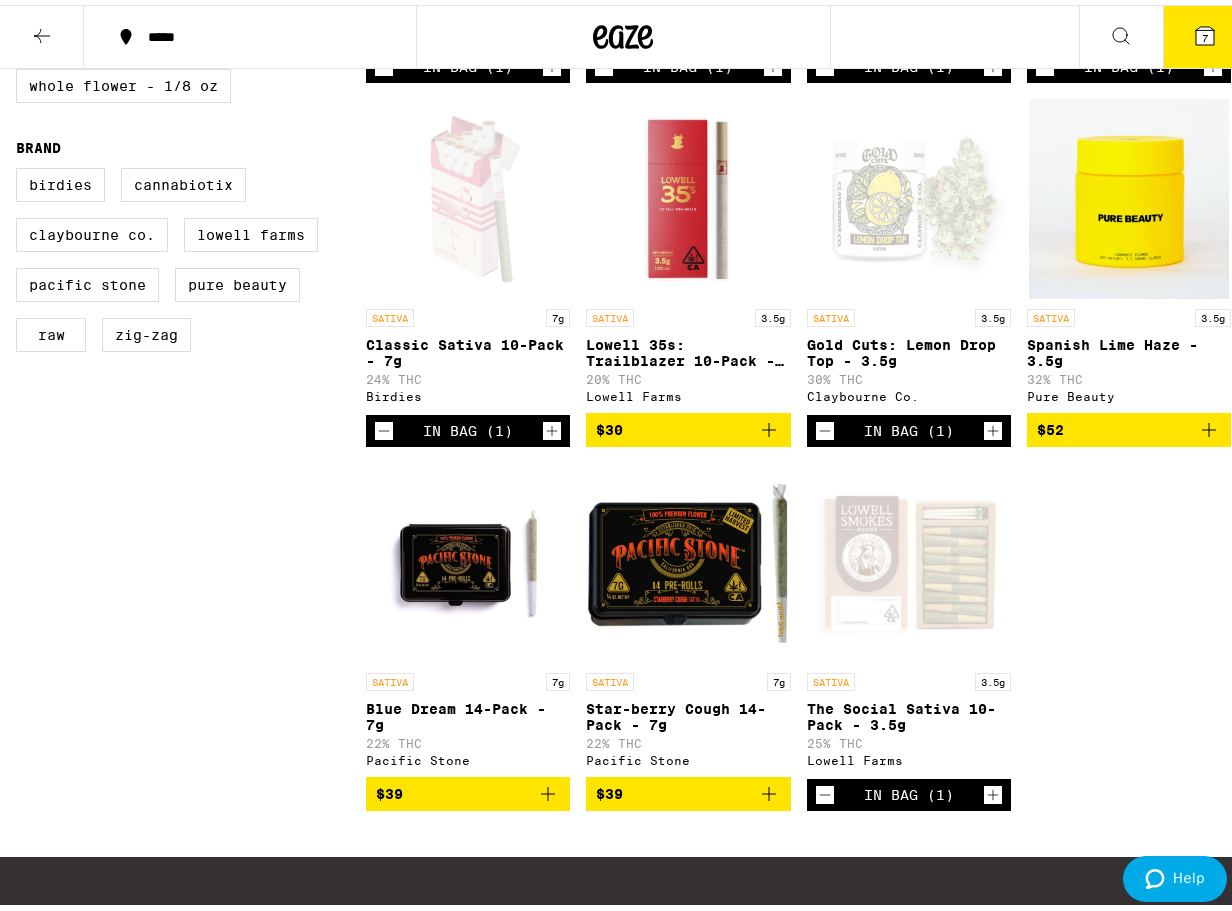 scroll, scrollTop: 242, scrollLeft: 0, axis: vertical 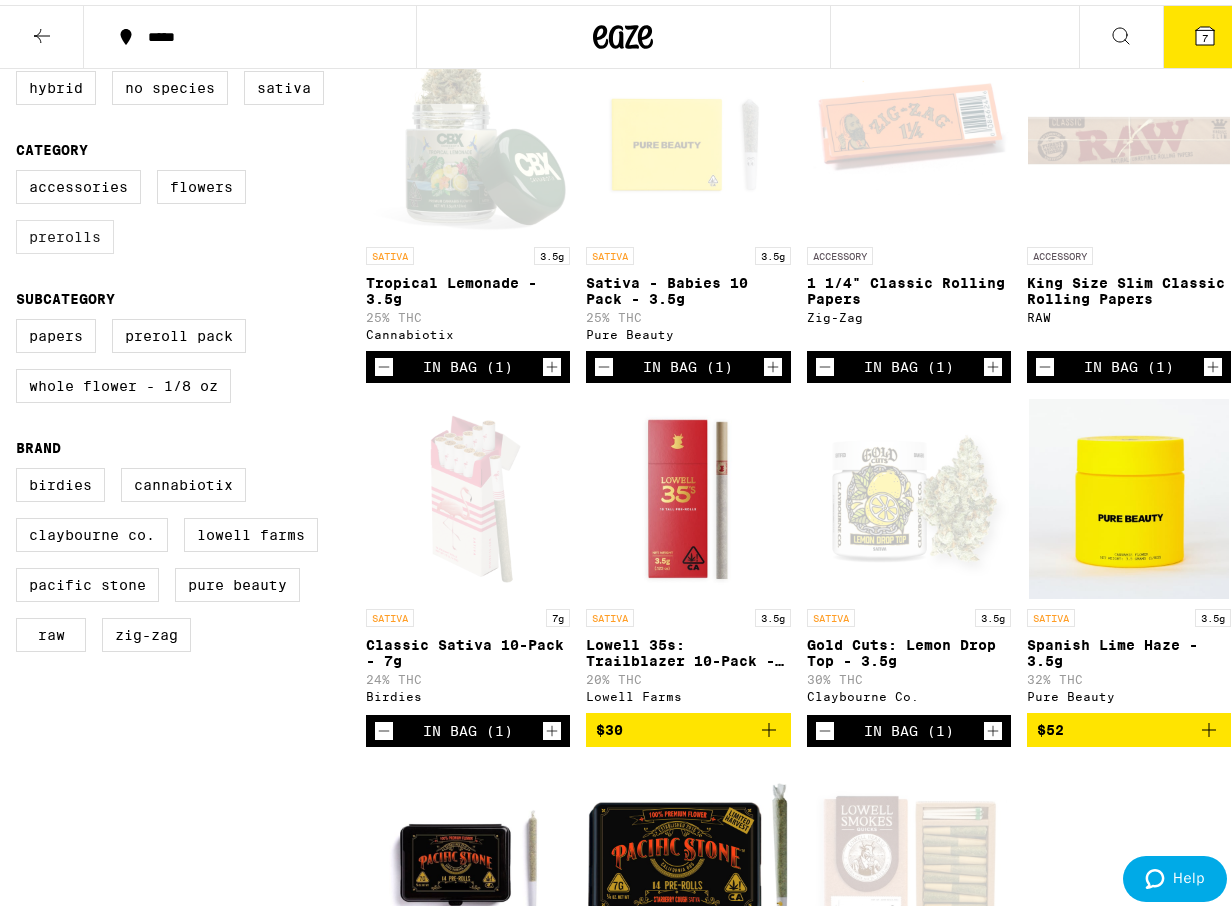 click on "Prerolls" at bounding box center [65, 232] 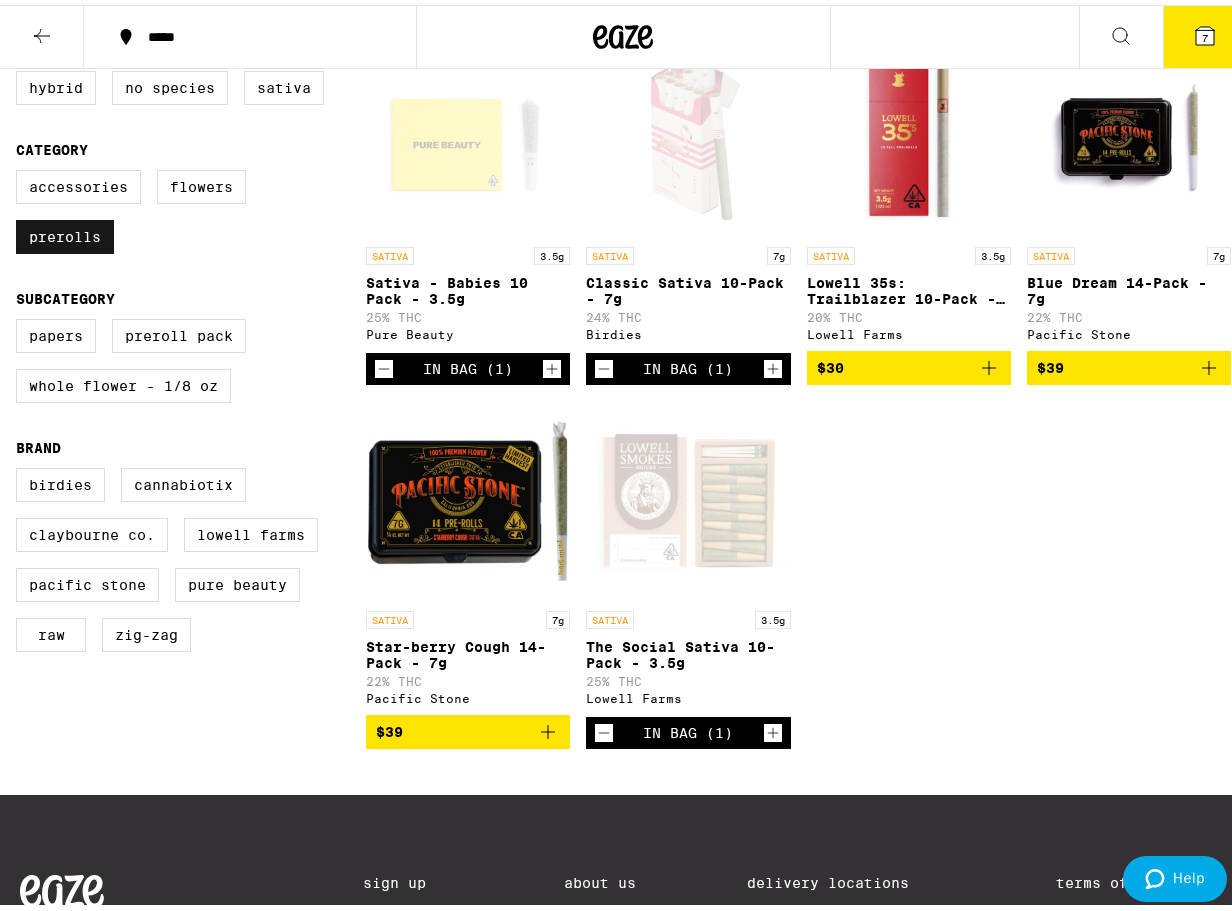 click on "Prerolls" at bounding box center [65, 232] 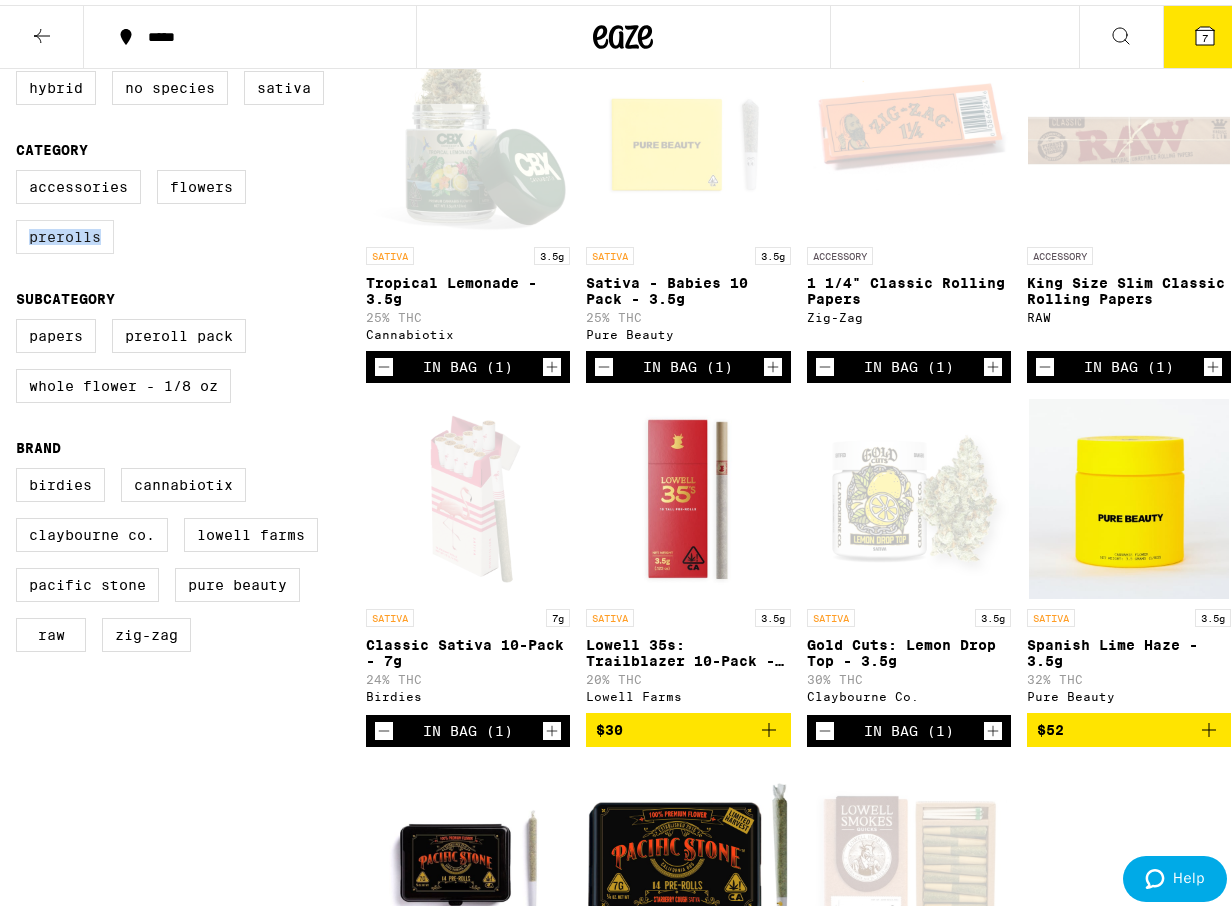 click on "Prerolls" at bounding box center [65, 232] 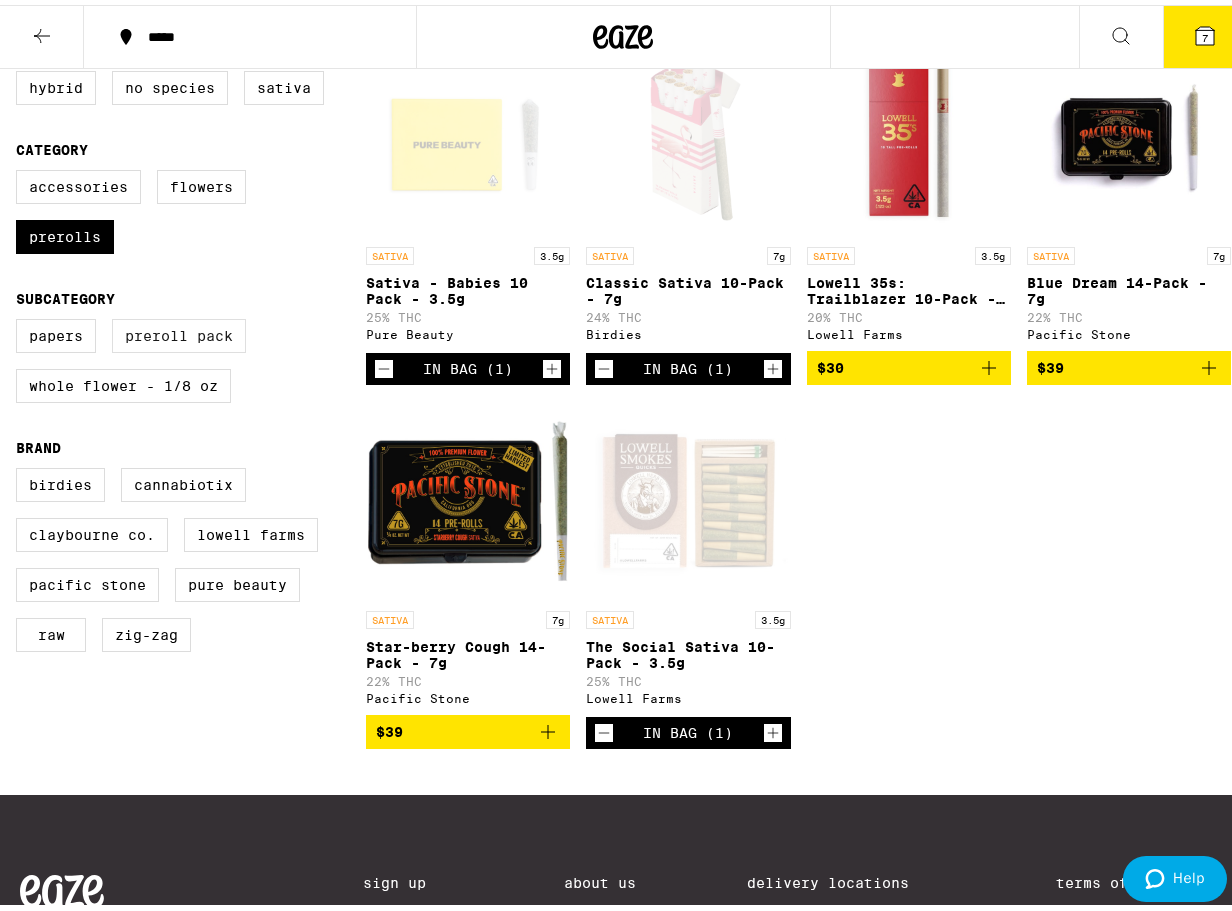 click on "Preroll Pack" at bounding box center (179, 331) 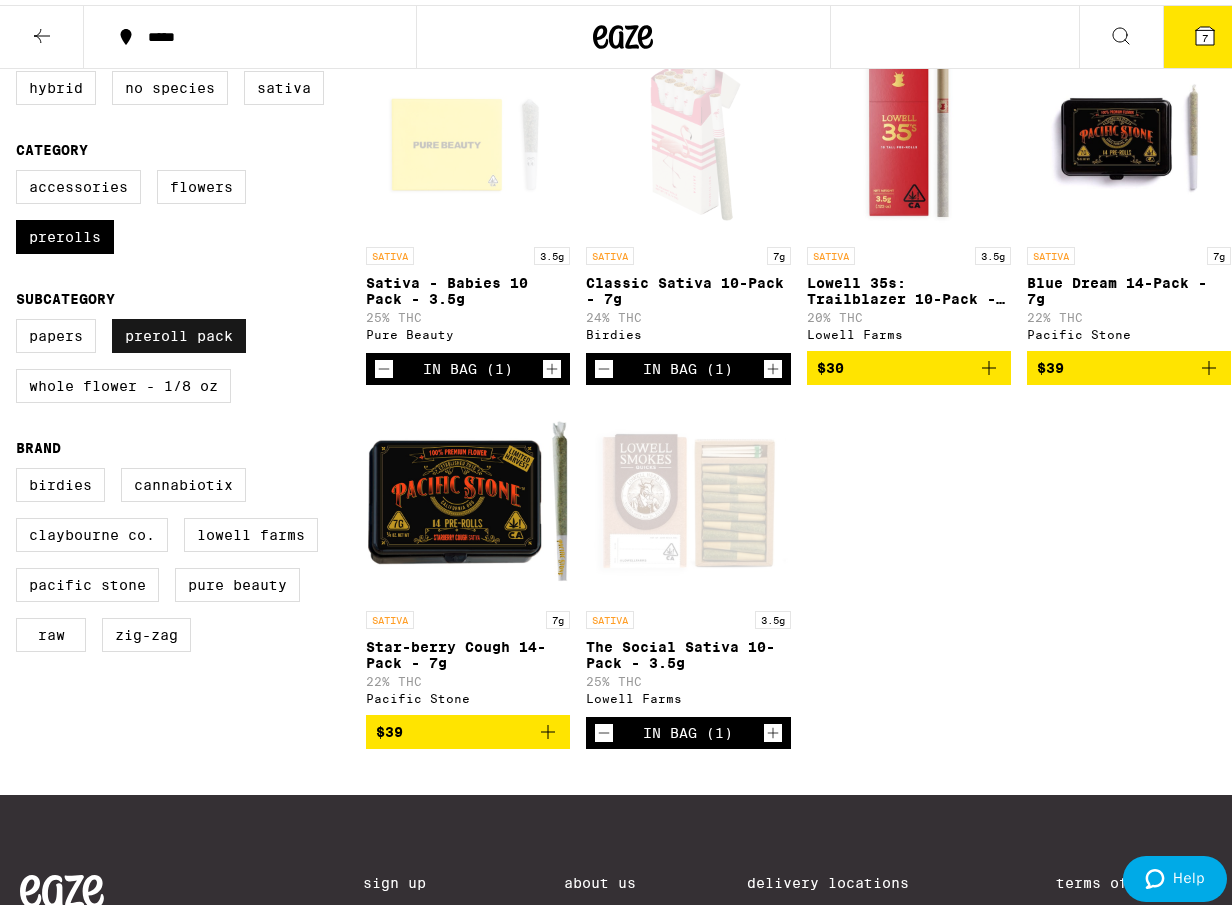 click on "Preroll Pack" at bounding box center (179, 331) 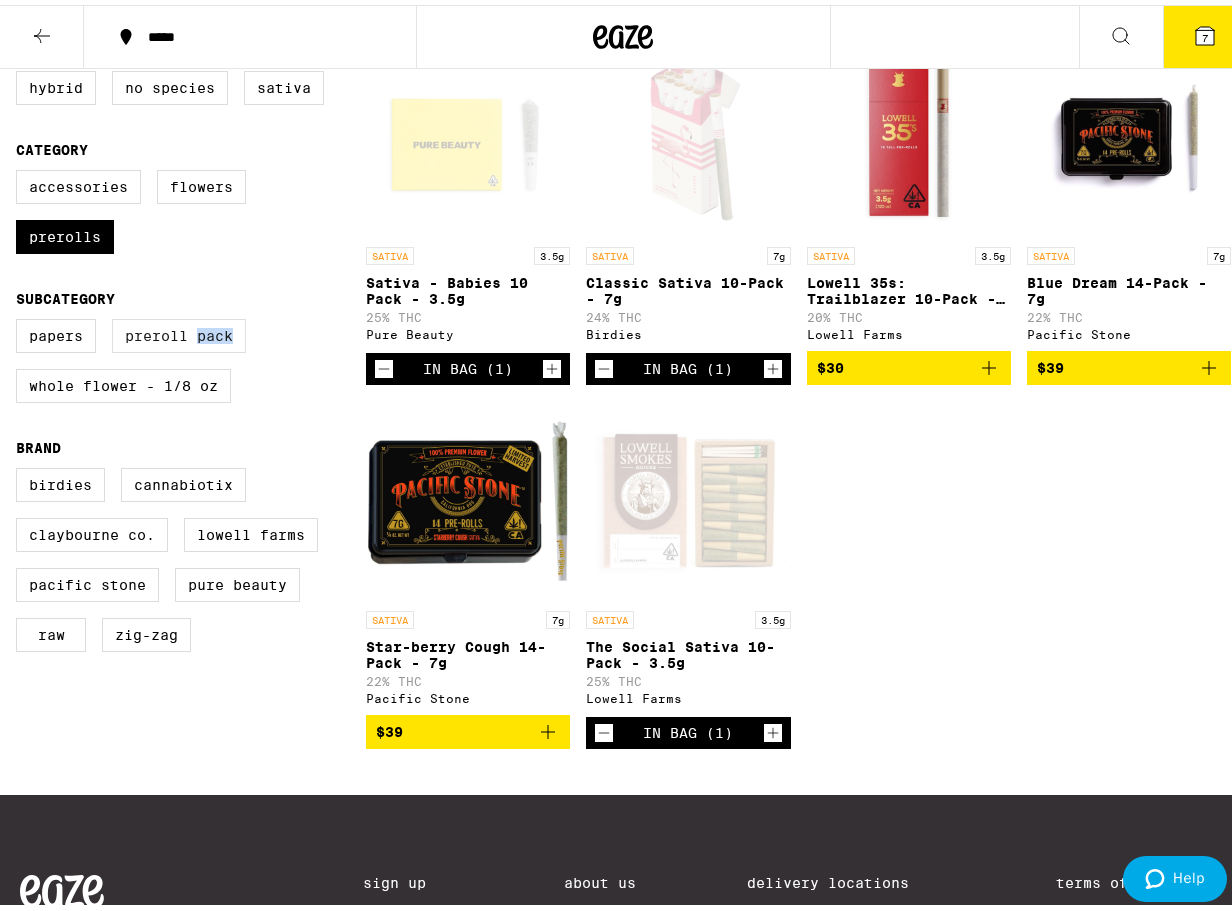 click on "Preroll Pack" at bounding box center [179, 331] 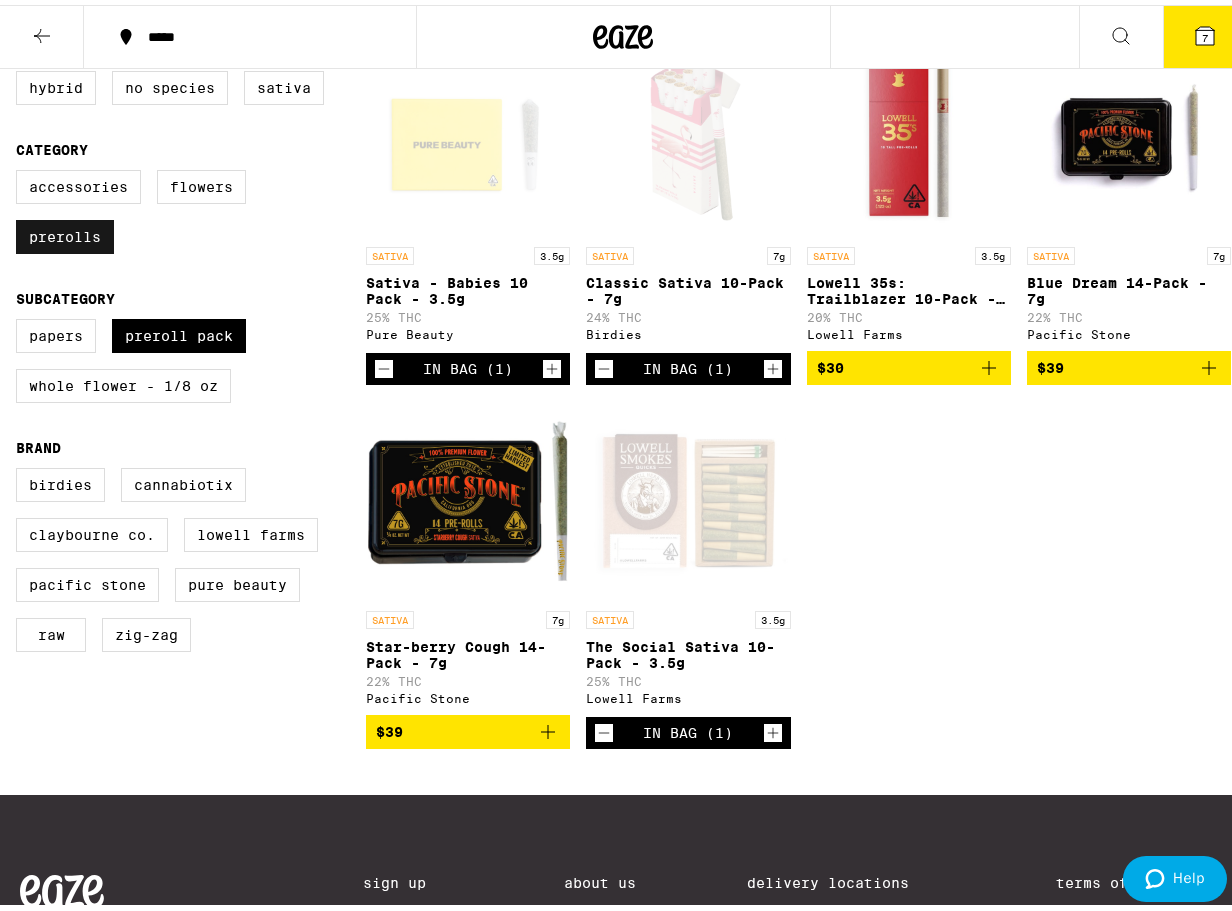 click on "Prerolls" at bounding box center [65, 232] 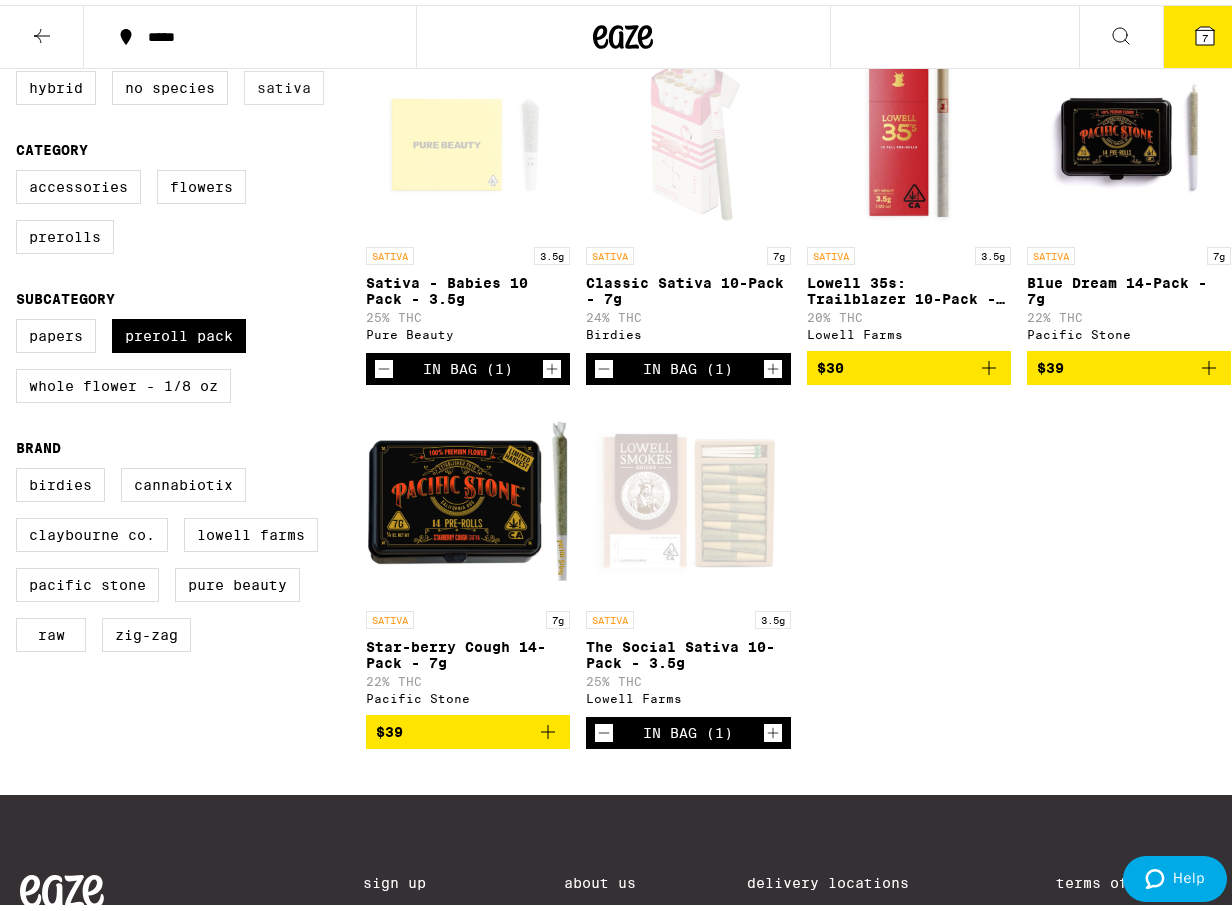 click on "Sativa" at bounding box center (284, 83) 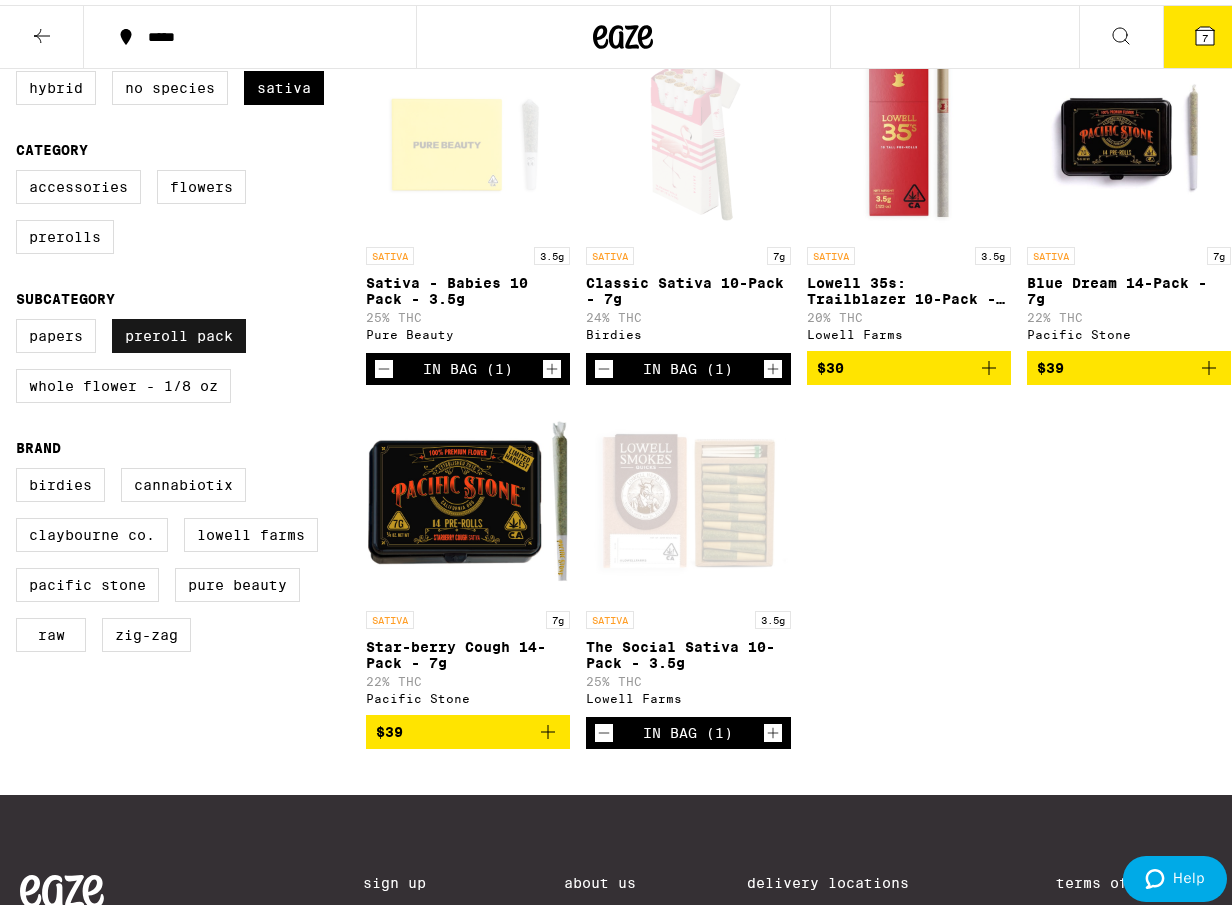 click on "Preroll Pack" at bounding box center [179, 331] 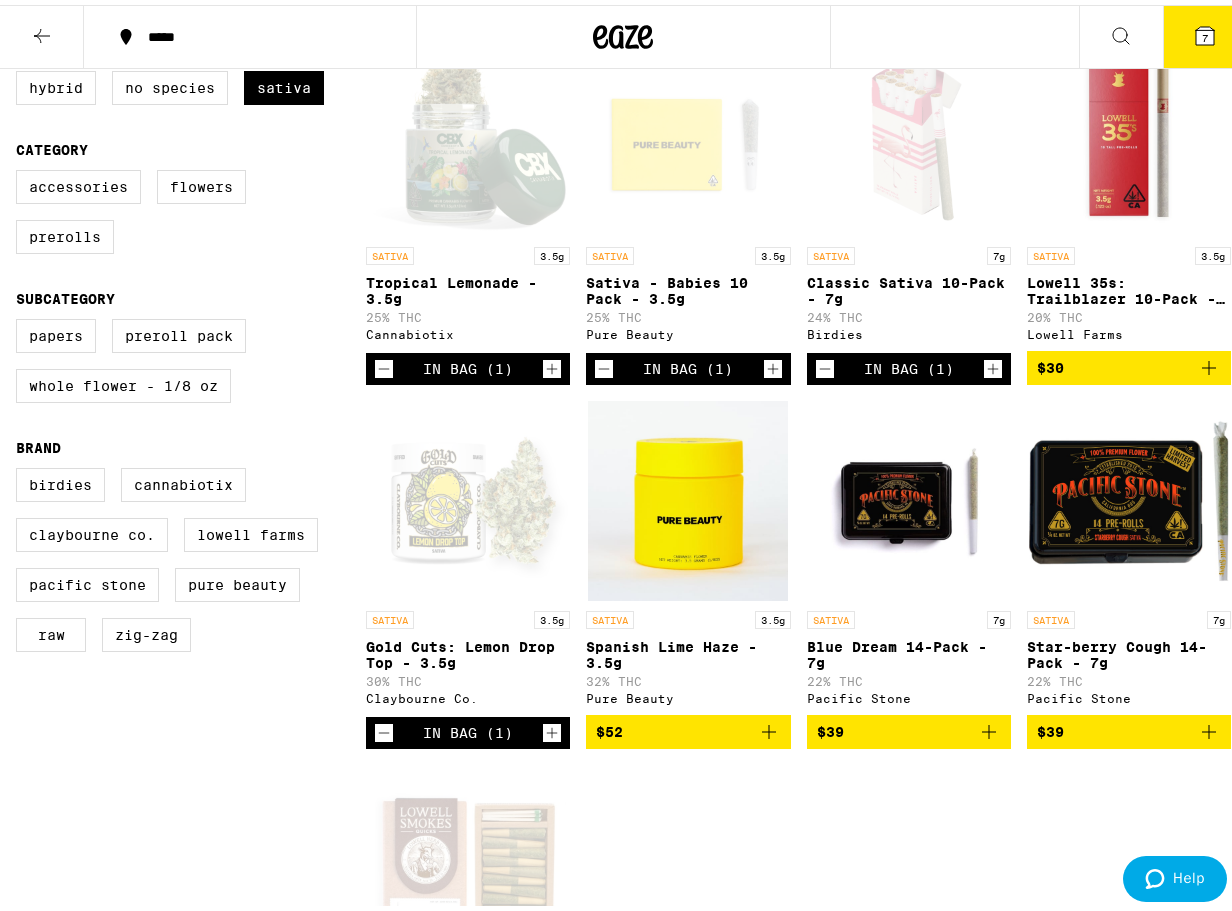 click on "$52" at bounding box center (688, 727) 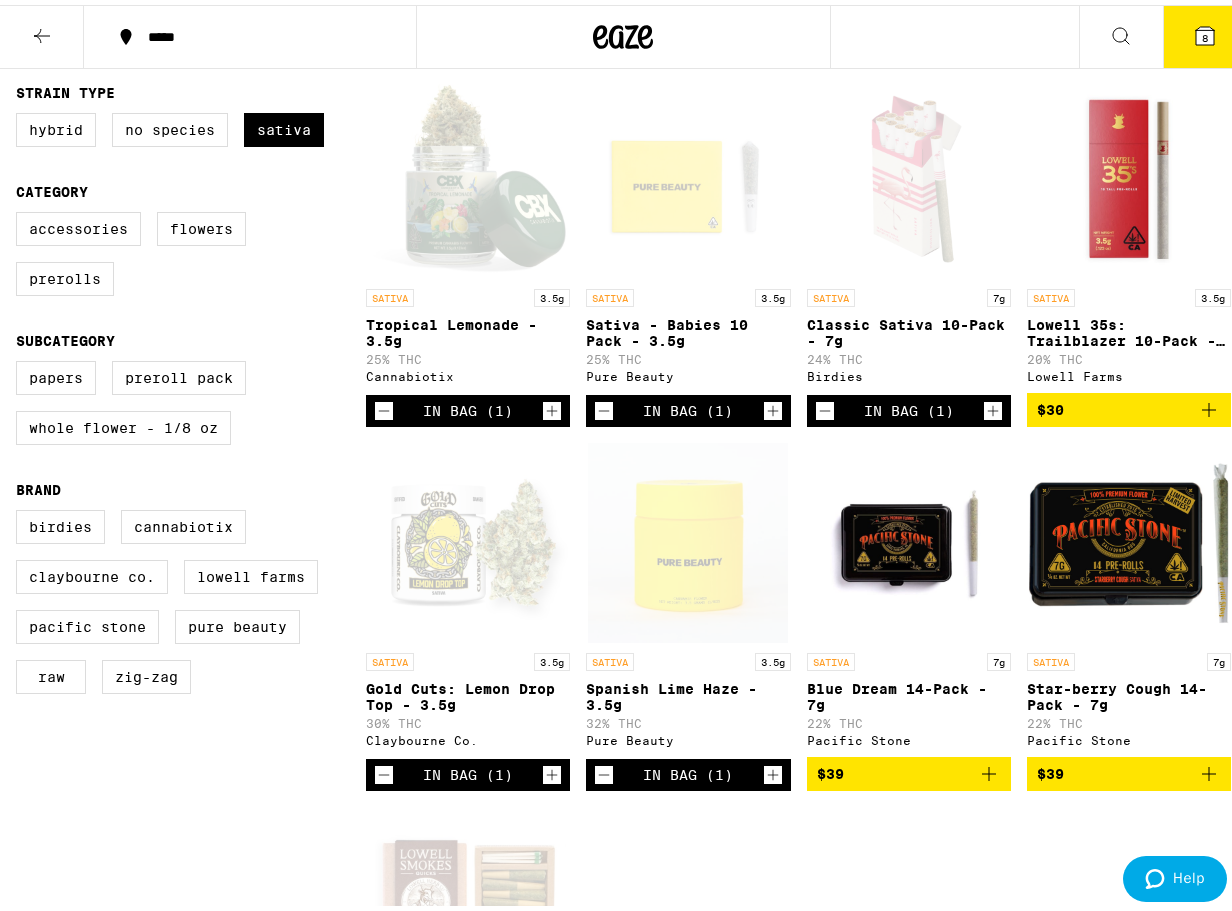 scroll, scrollTop: 400, scrollLeft: 0, axis: vertical 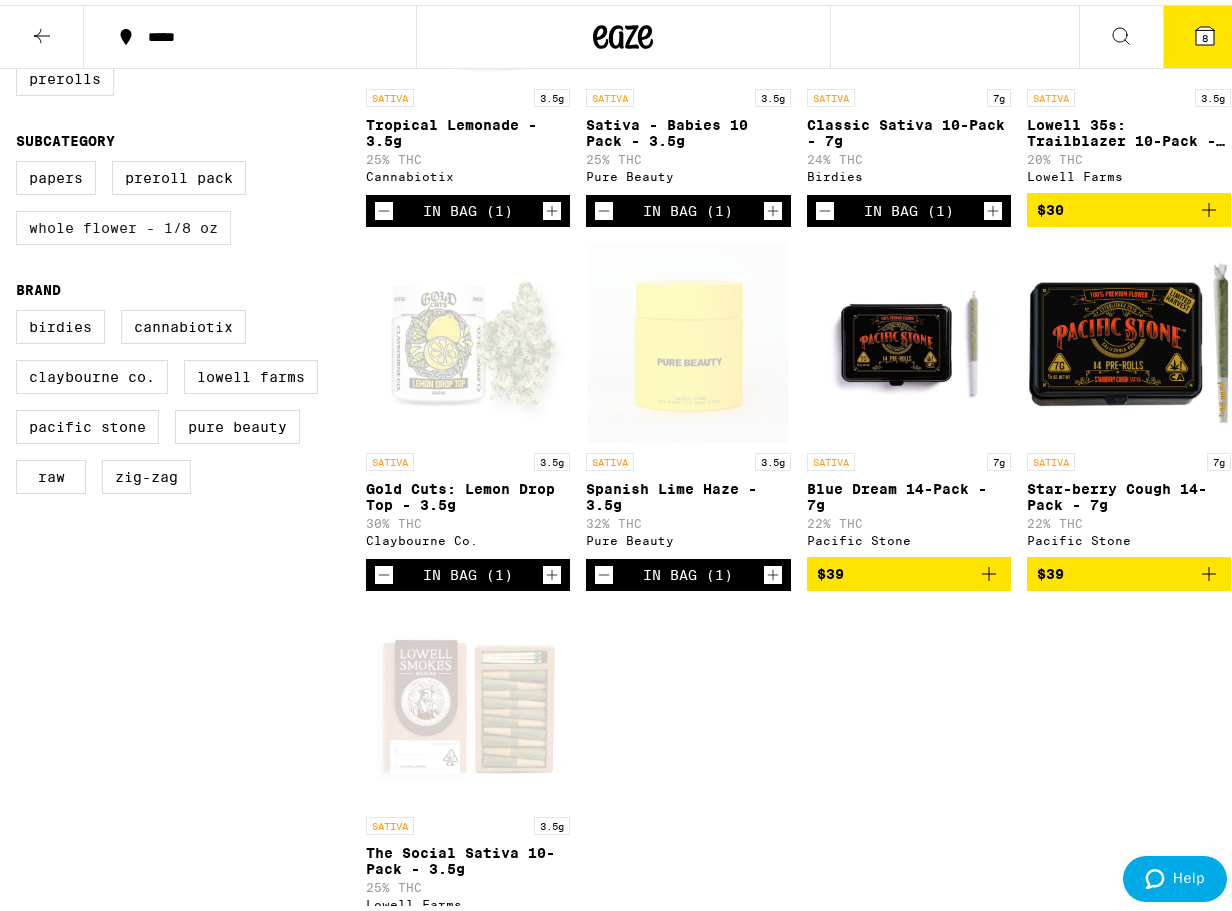 click on "Whole Flower - 1/8 oz" at bounding box center (123, 223) 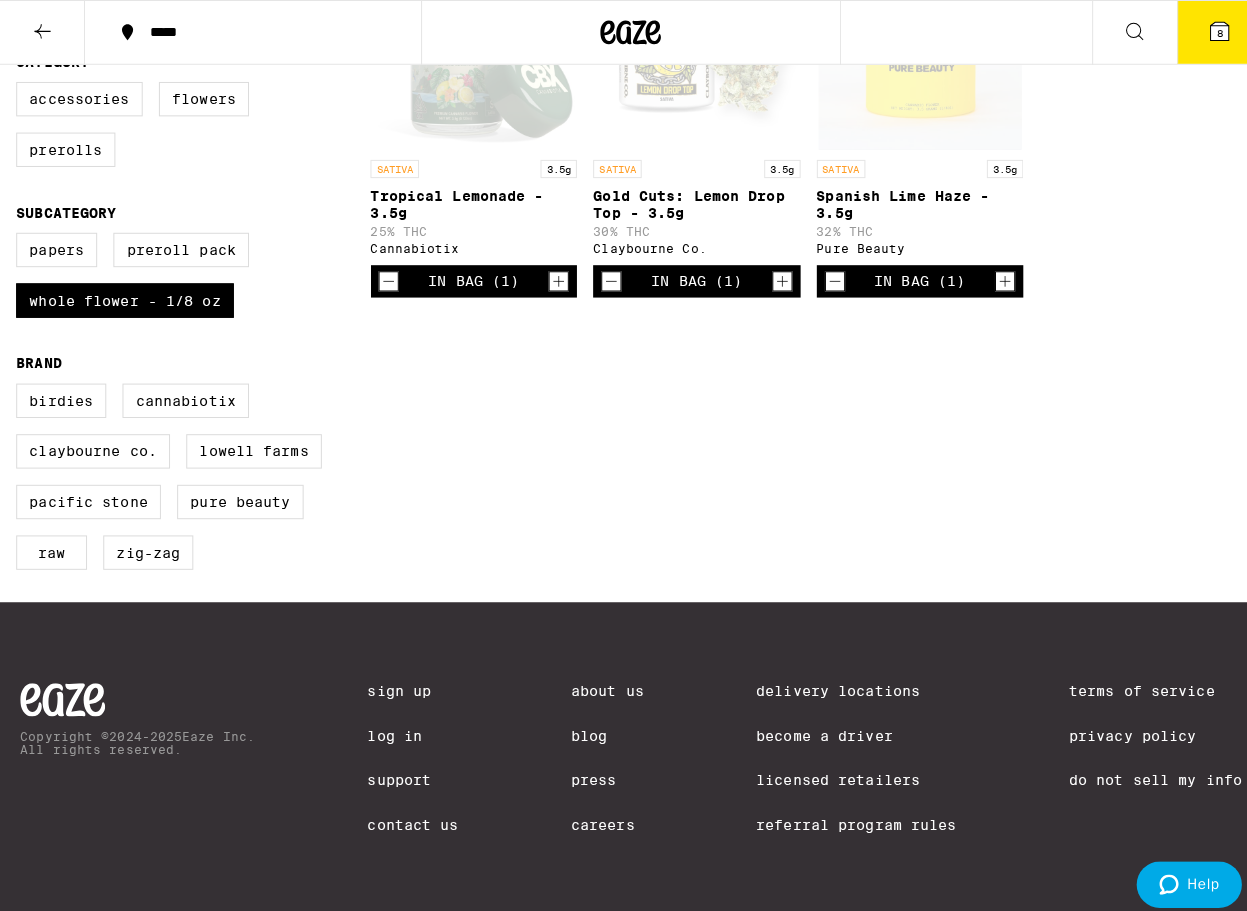 scroll, scrollTop: 160, scrollLeft: 0, axis: vertical 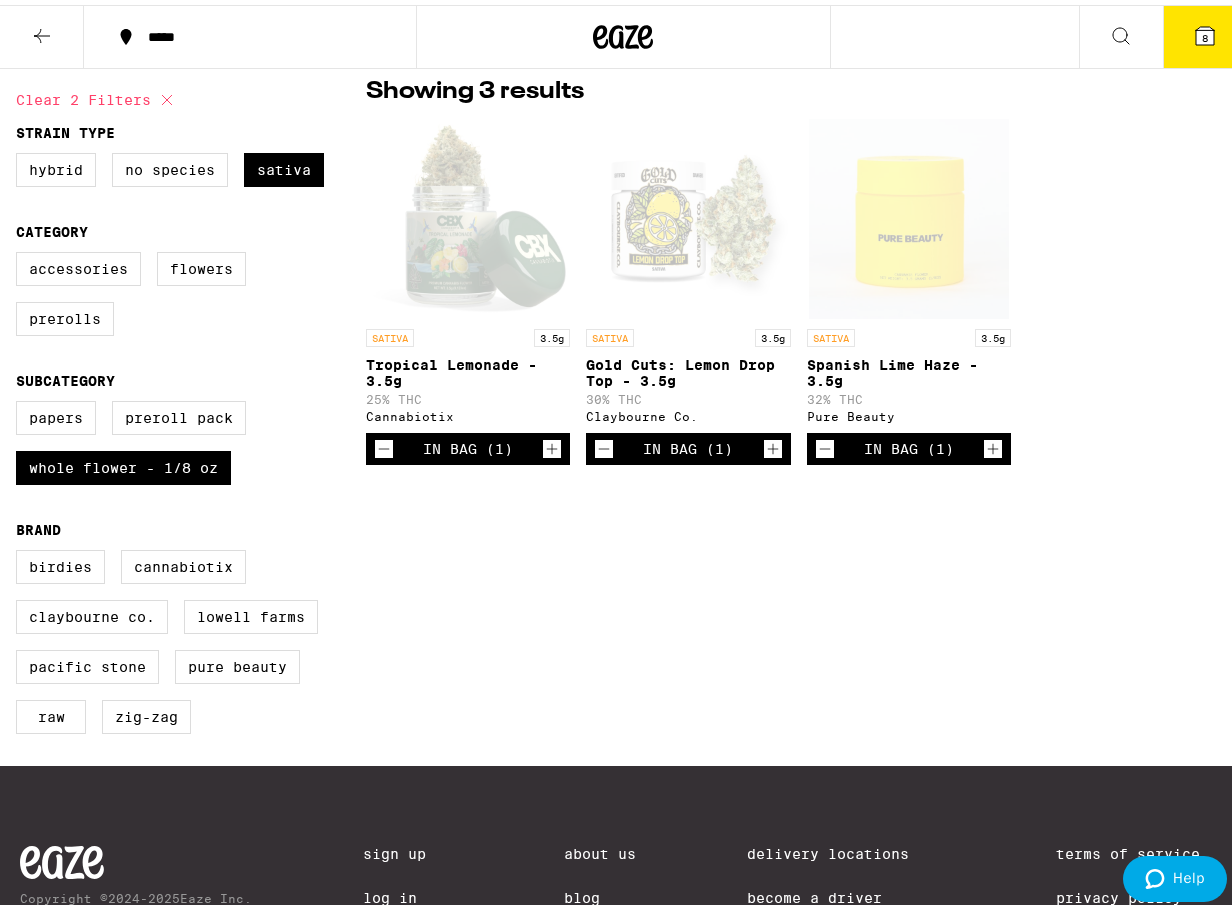 click on "8" at bounding box center (1205, 33) 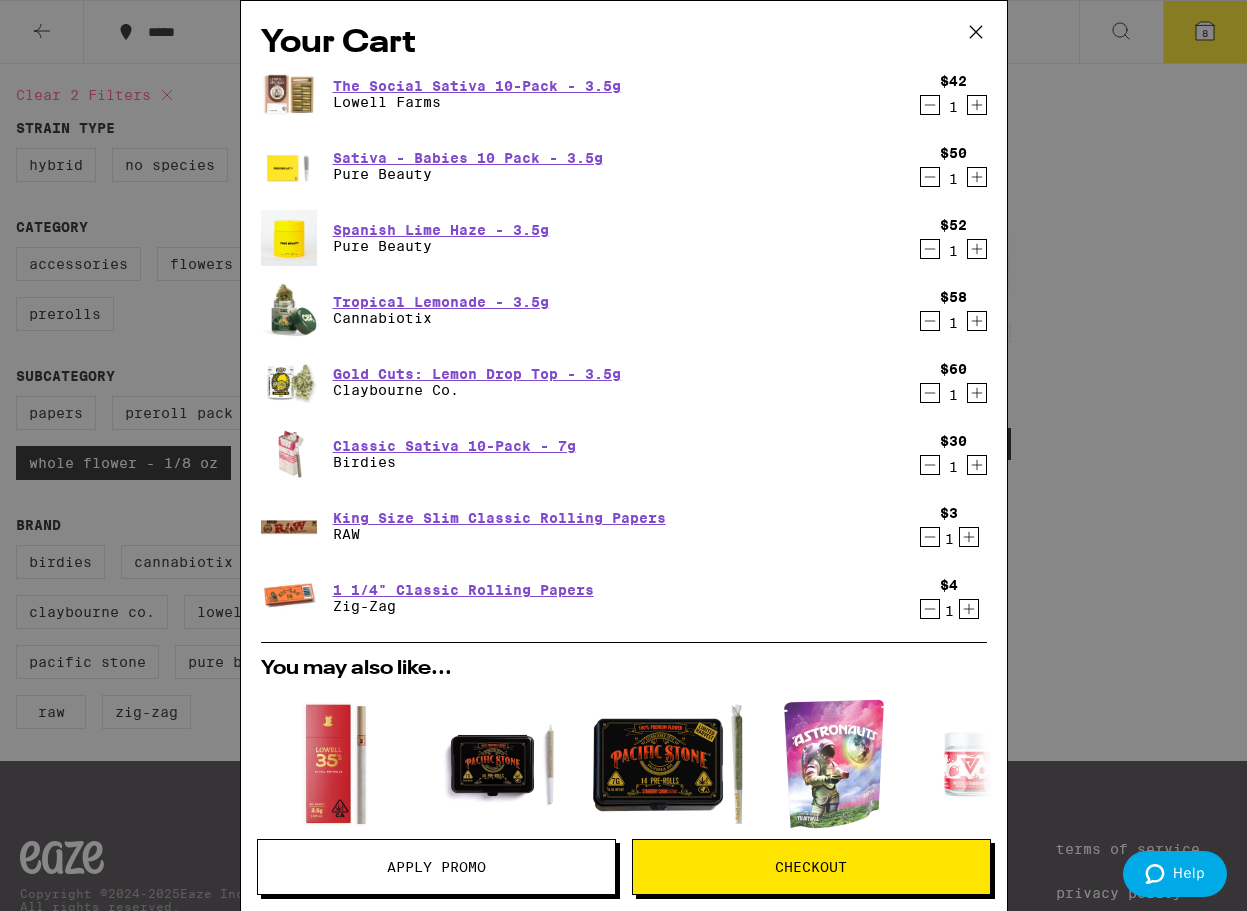 click 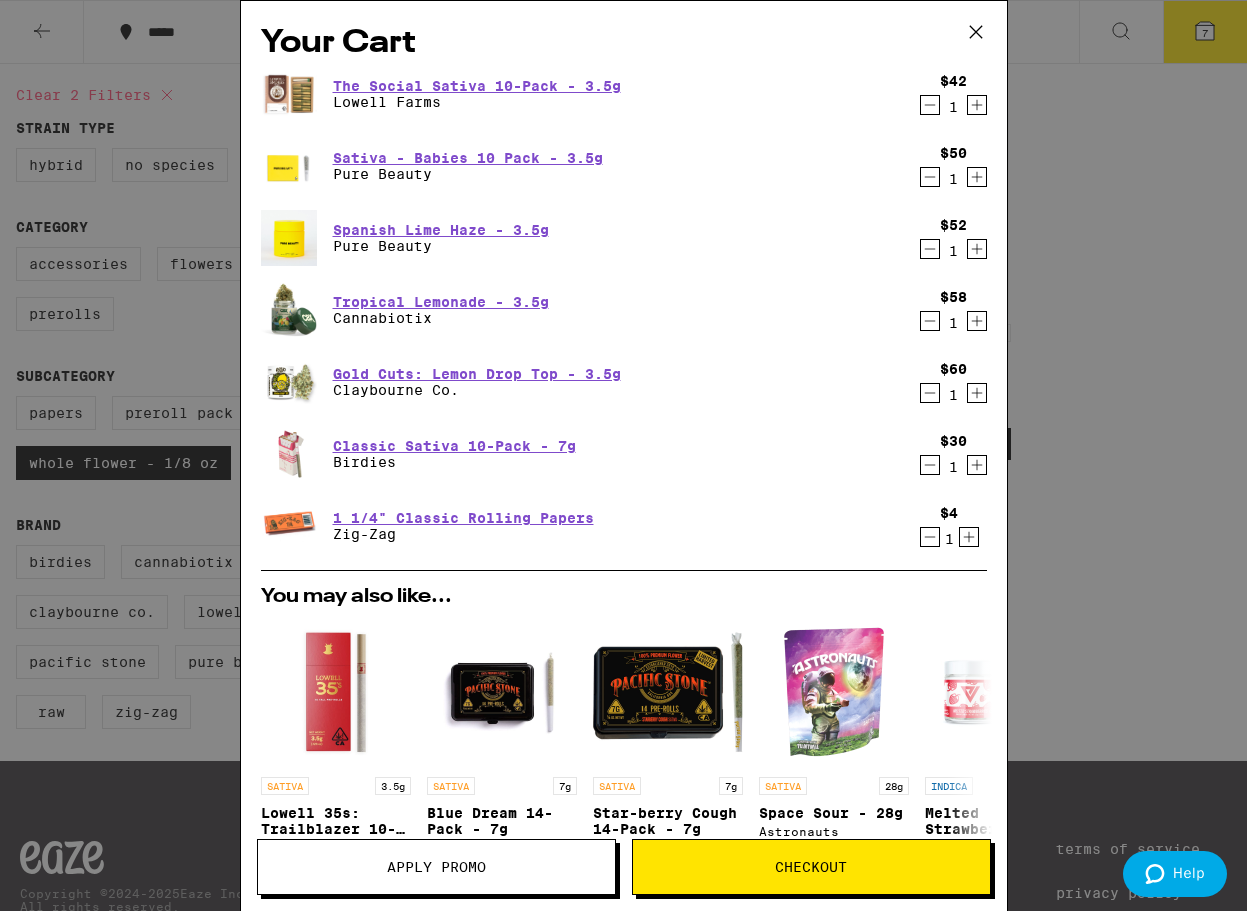 click 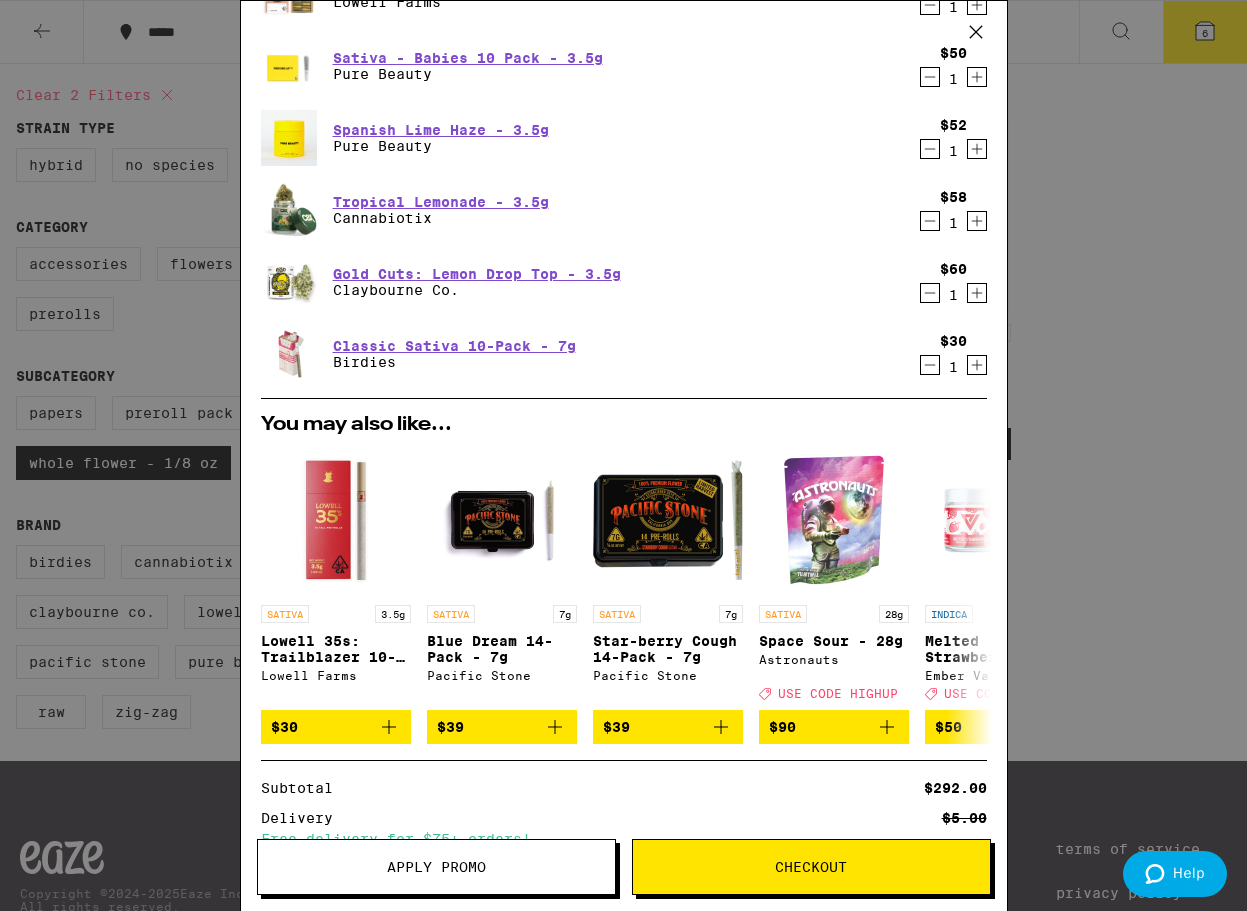 scroll, scrollTop: 200, scrollLeft: 0, axis: vertical 